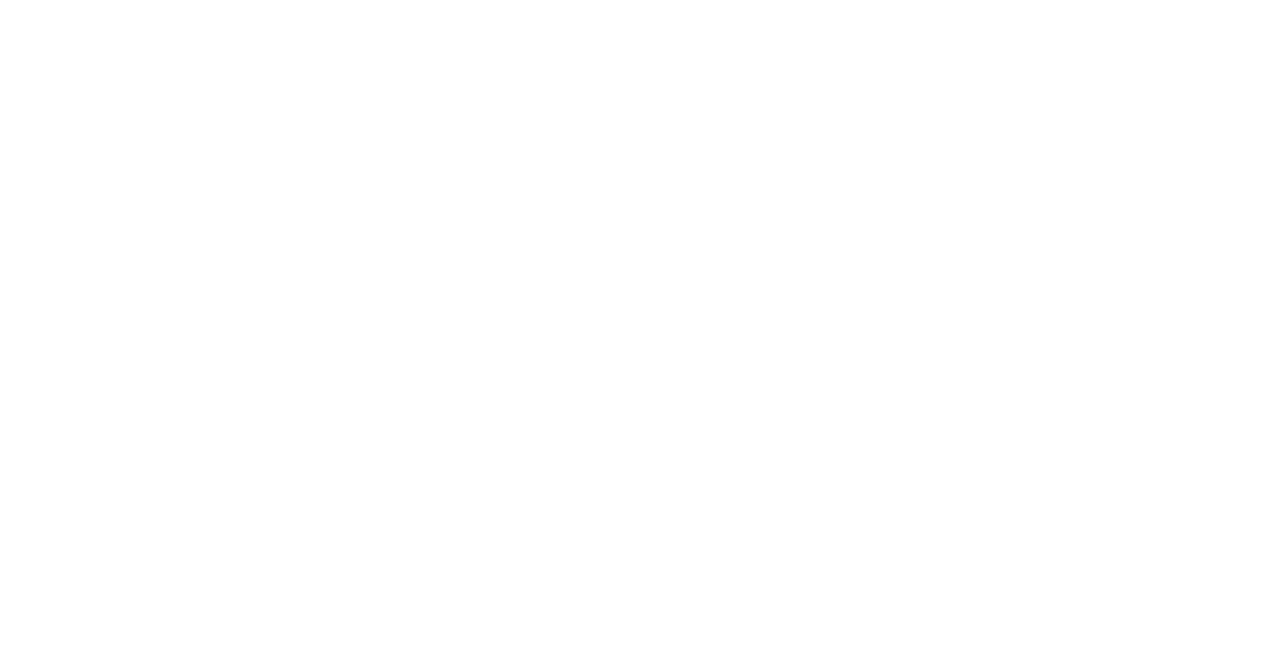 scroll, scrollTop: 0, scrollLeft: 0, axis: both 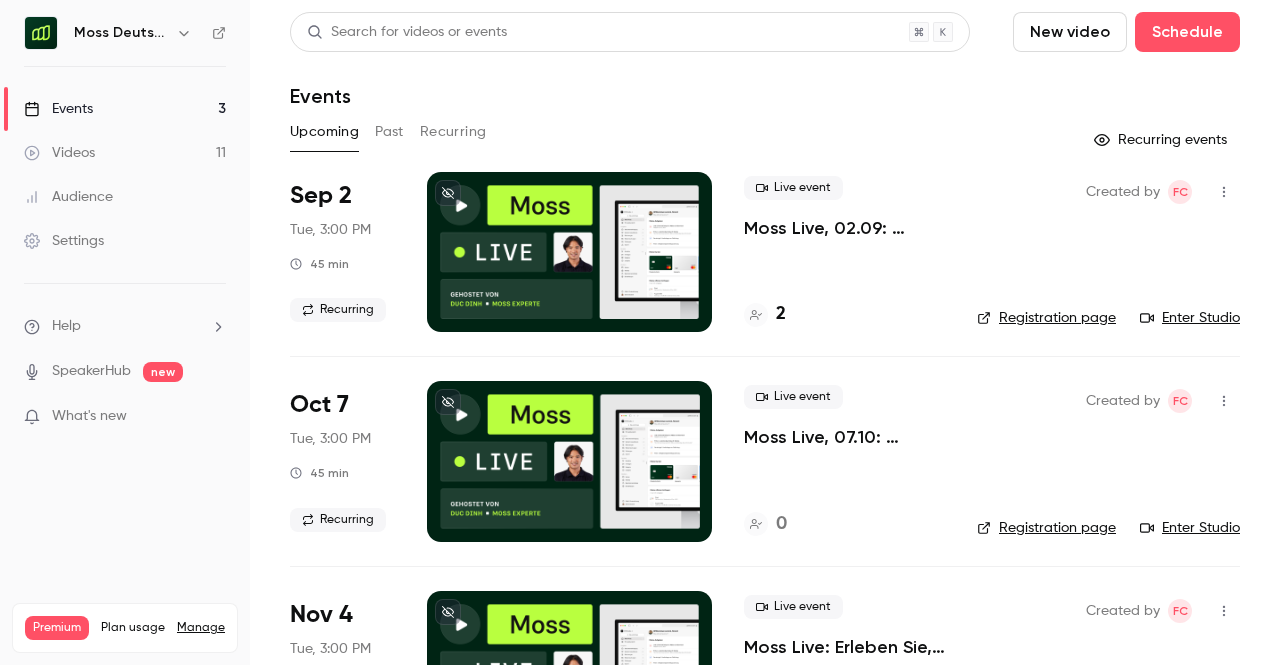 click on "Moss Deutschland" at bounding box center (121, 33) 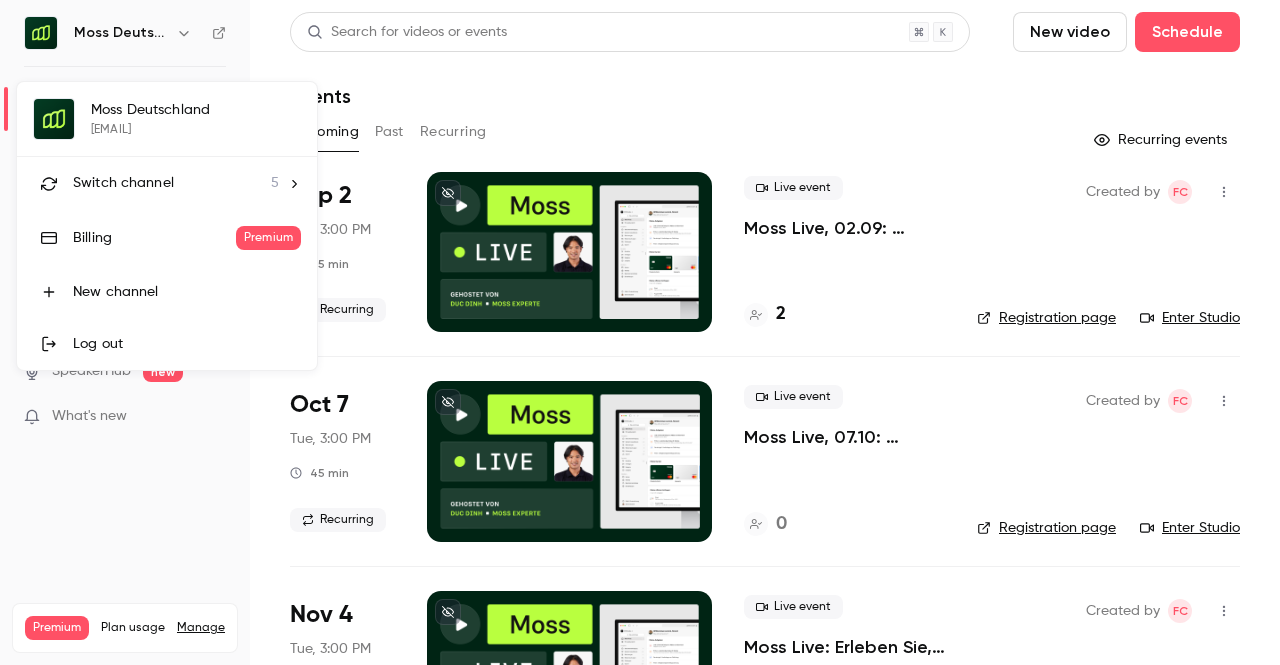 click on "Switch channel 5" at bounding box center [176, 183] 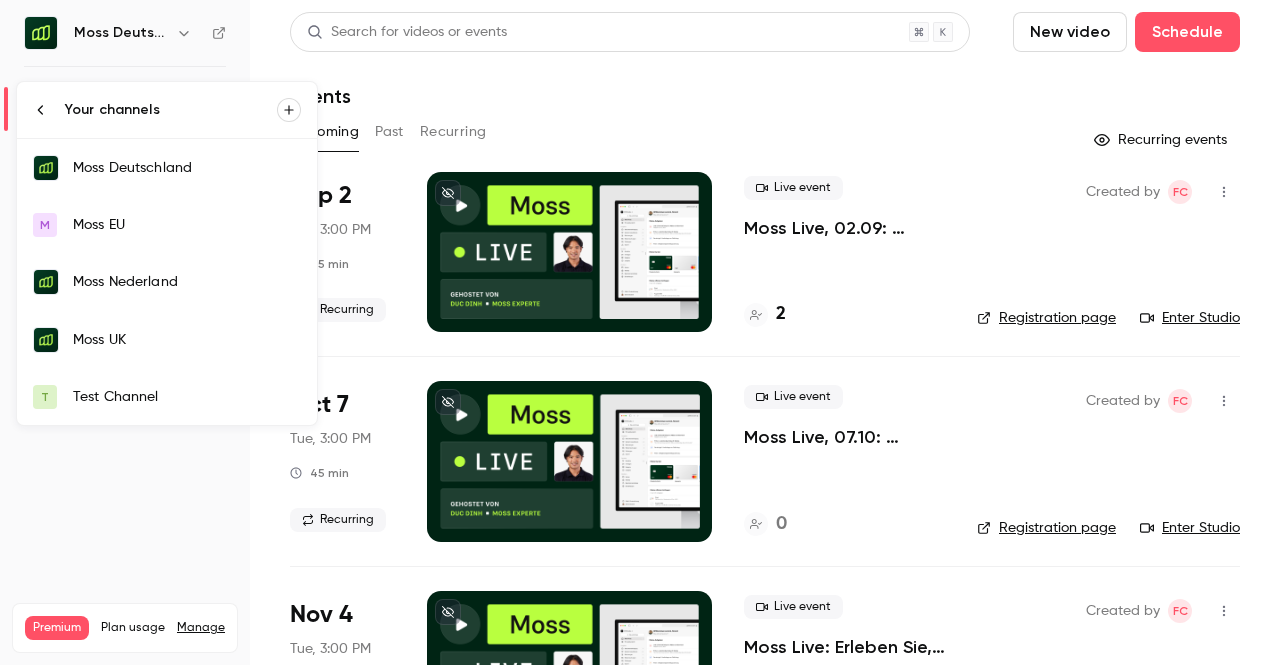 click on "Test Channel" at bounding box center (187, 397) 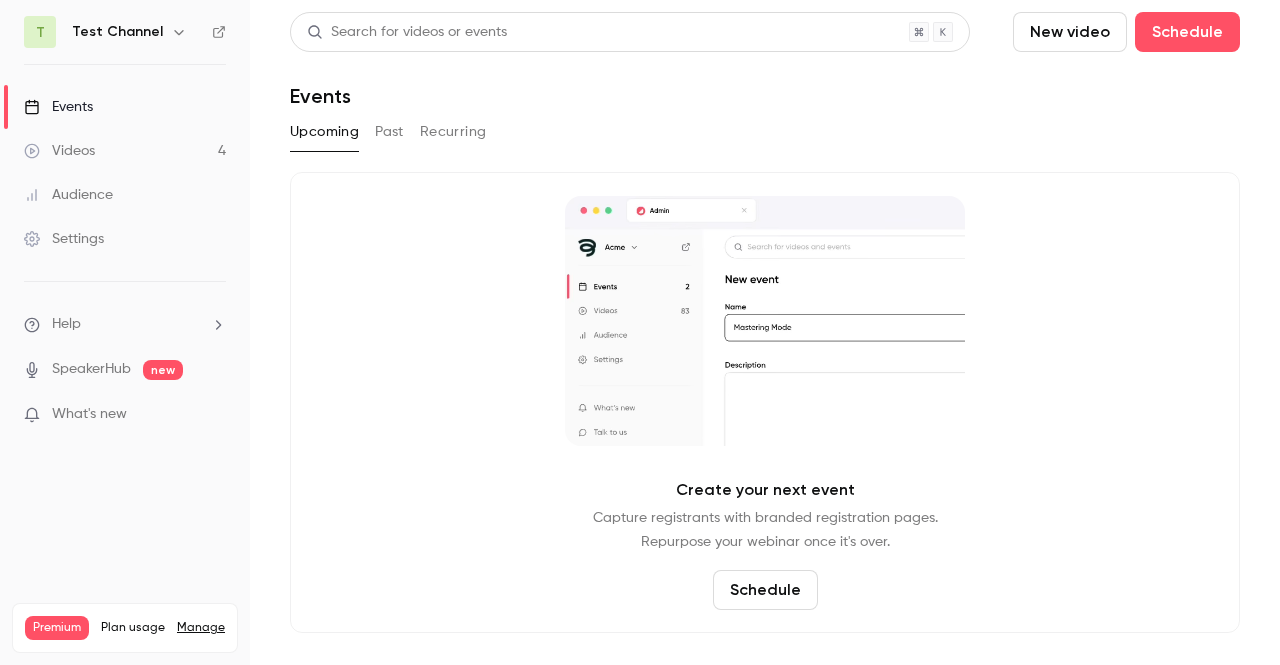 click on "Past" at bounding box center [389, 132] 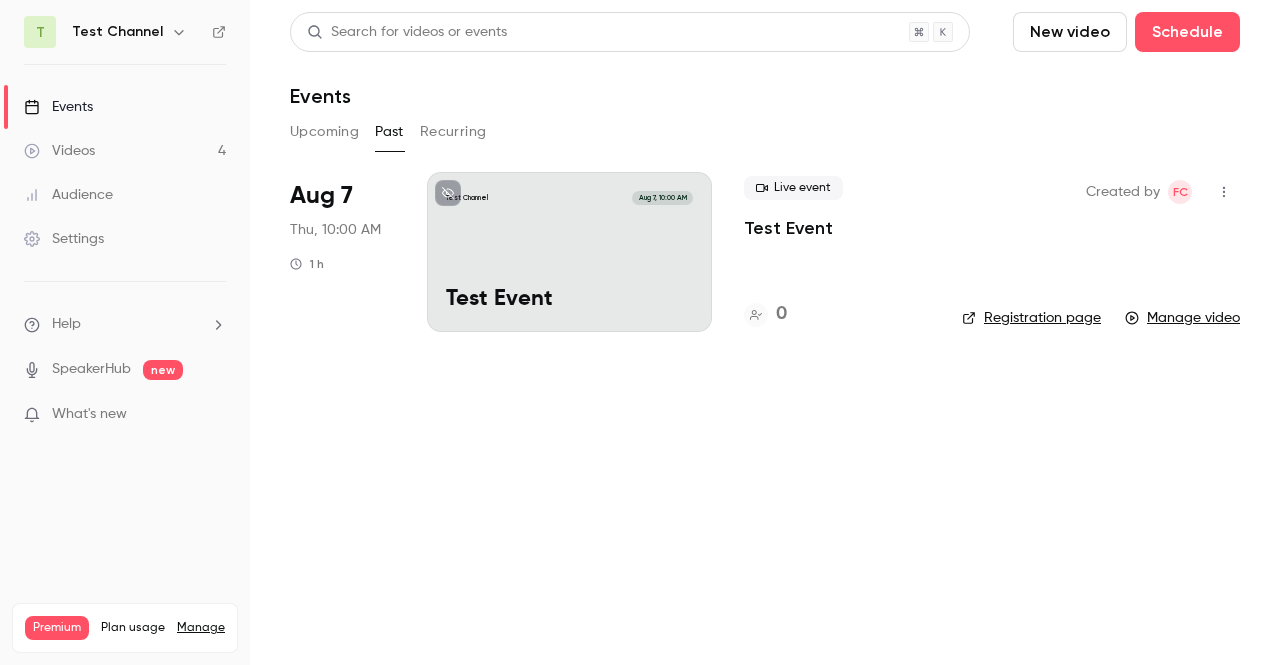 click on "Test Event" at bounding box center (788, 228) 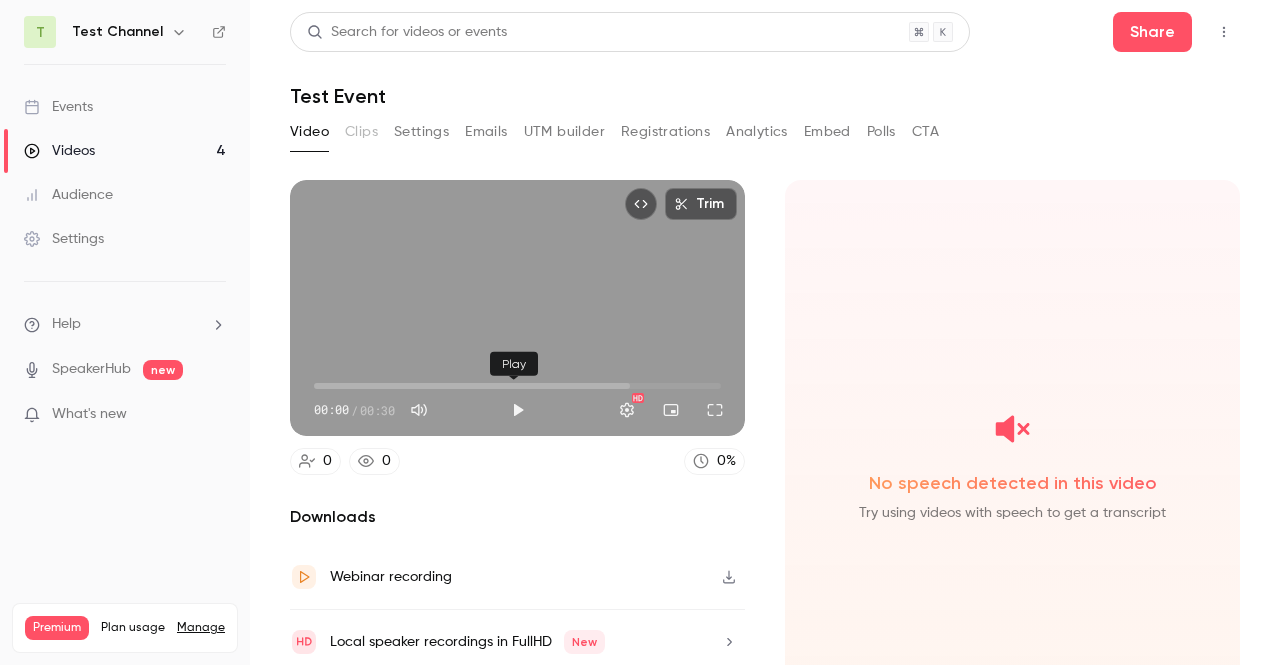 click at bounding box center (518, 410) 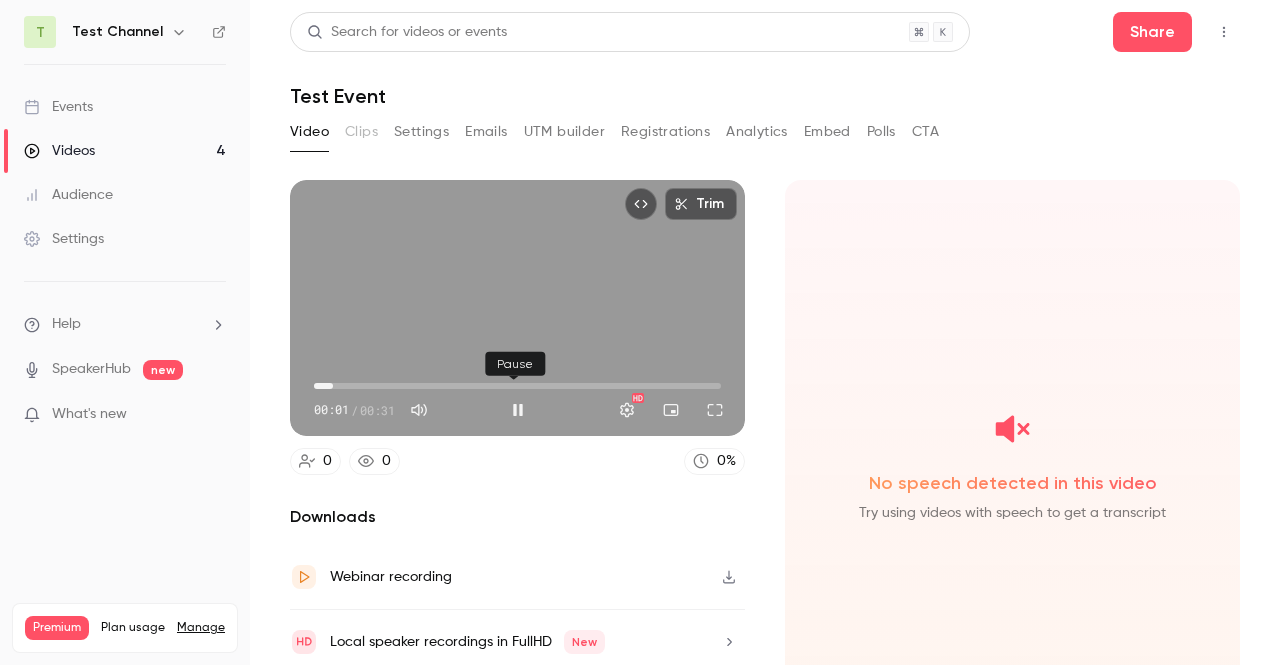 click at bounding box center (518, 410) 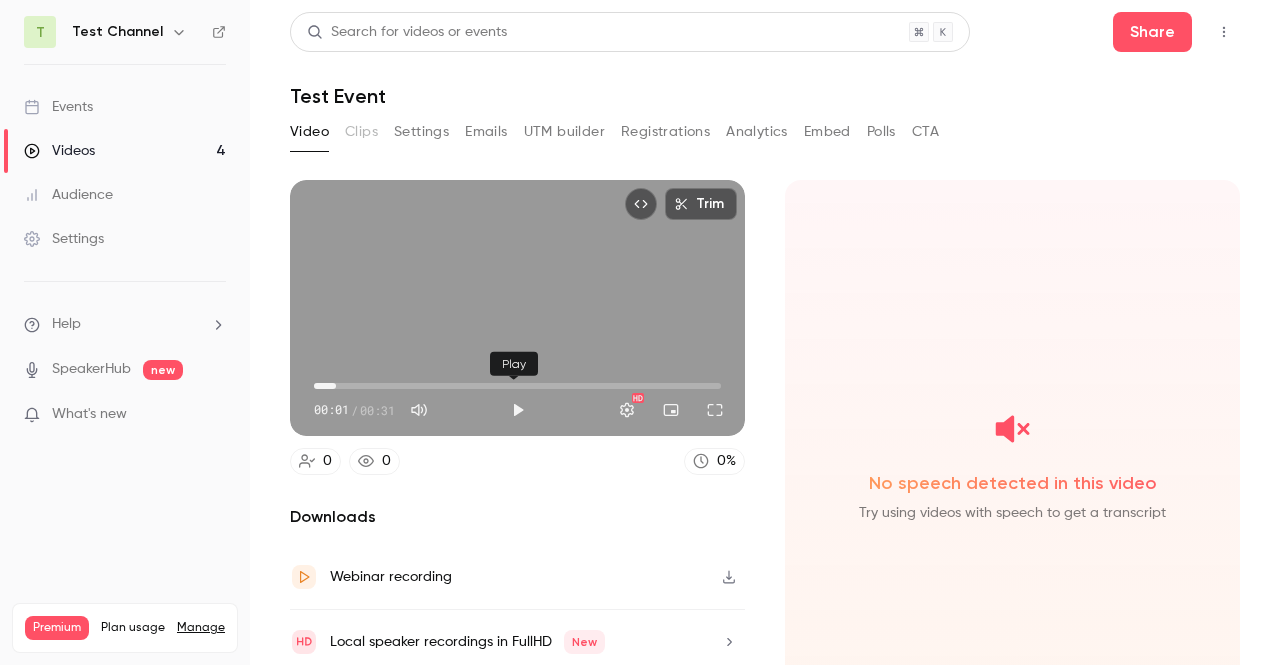 type on "***" 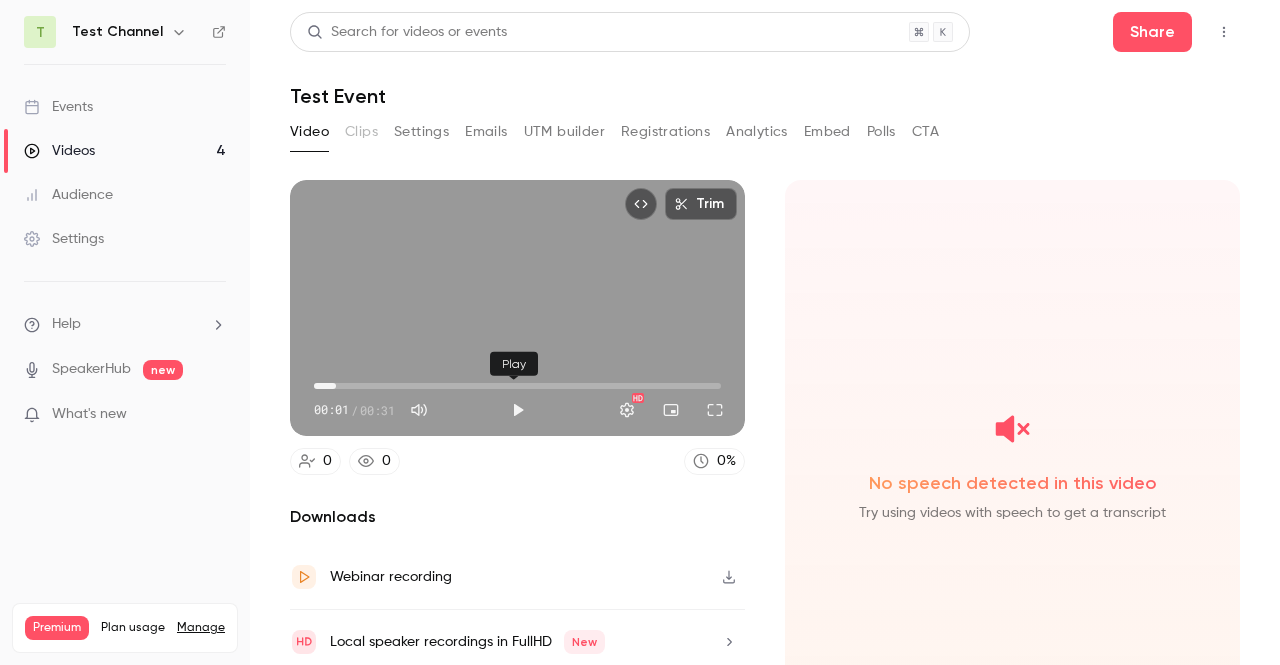type 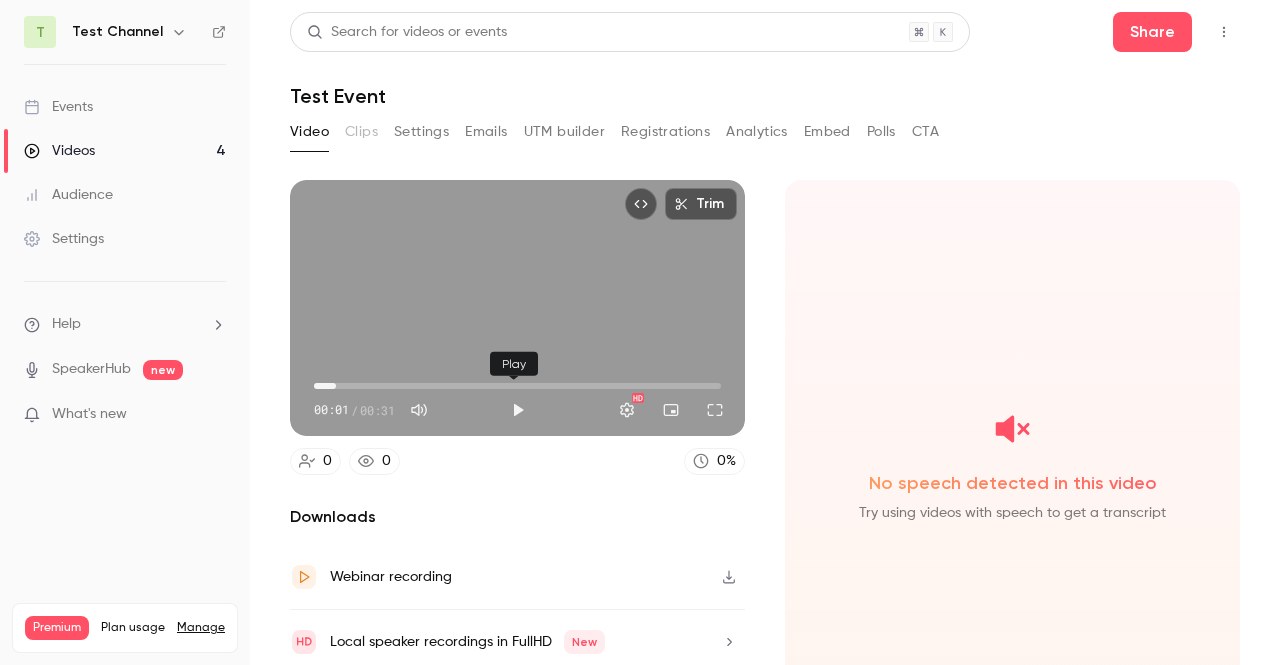 click at bounding box center (518, 410) 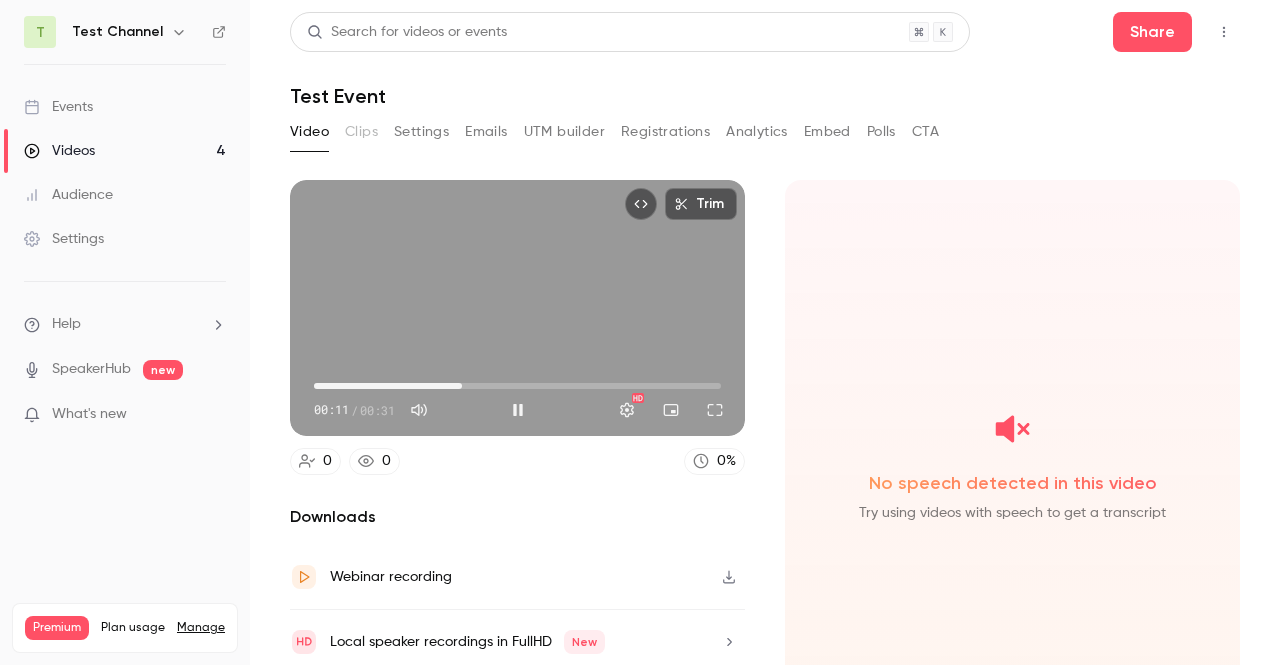 click on "00:11" at bounding box center (517, 386) 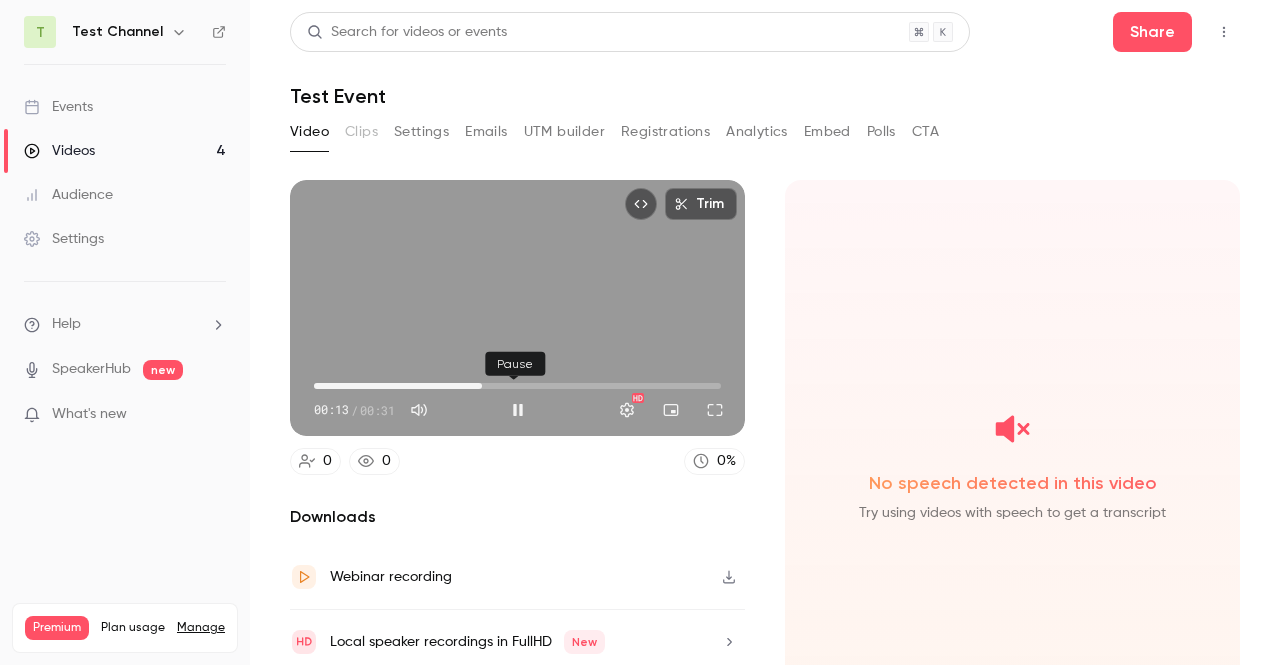 click at bounding box center [518, 410] 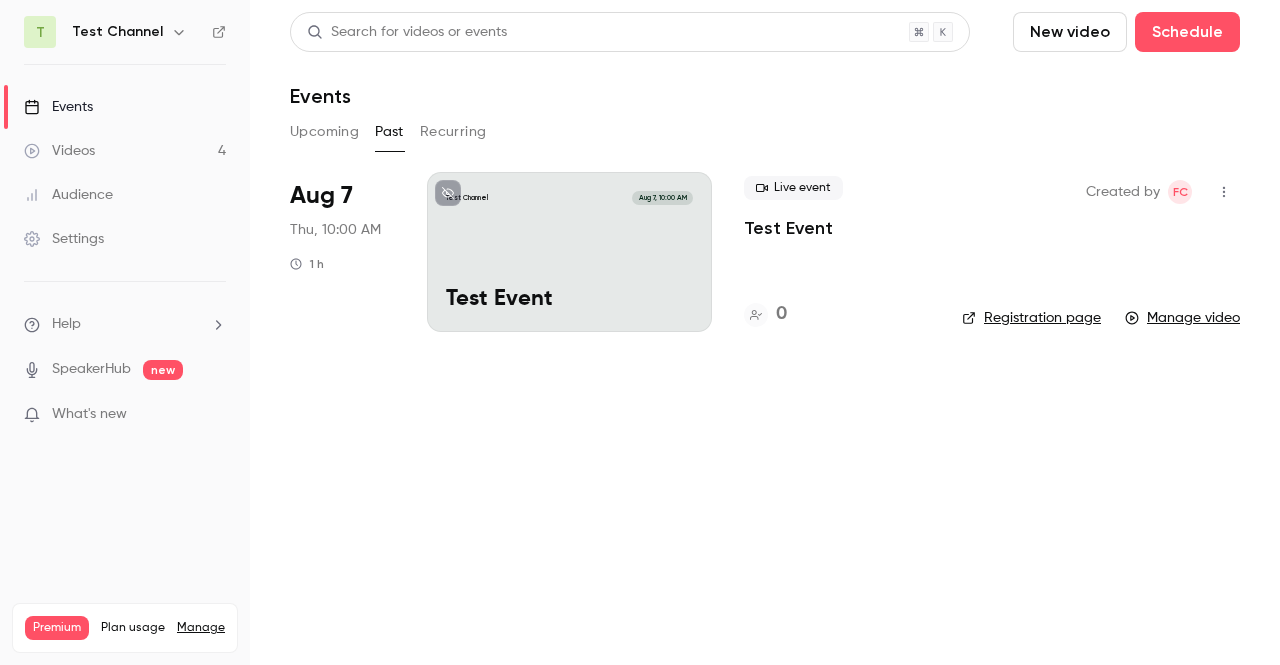 drag, startPoint x: 458, startPoint y: 154, endPoint x: 458, endPoint y: 129, distance: 25 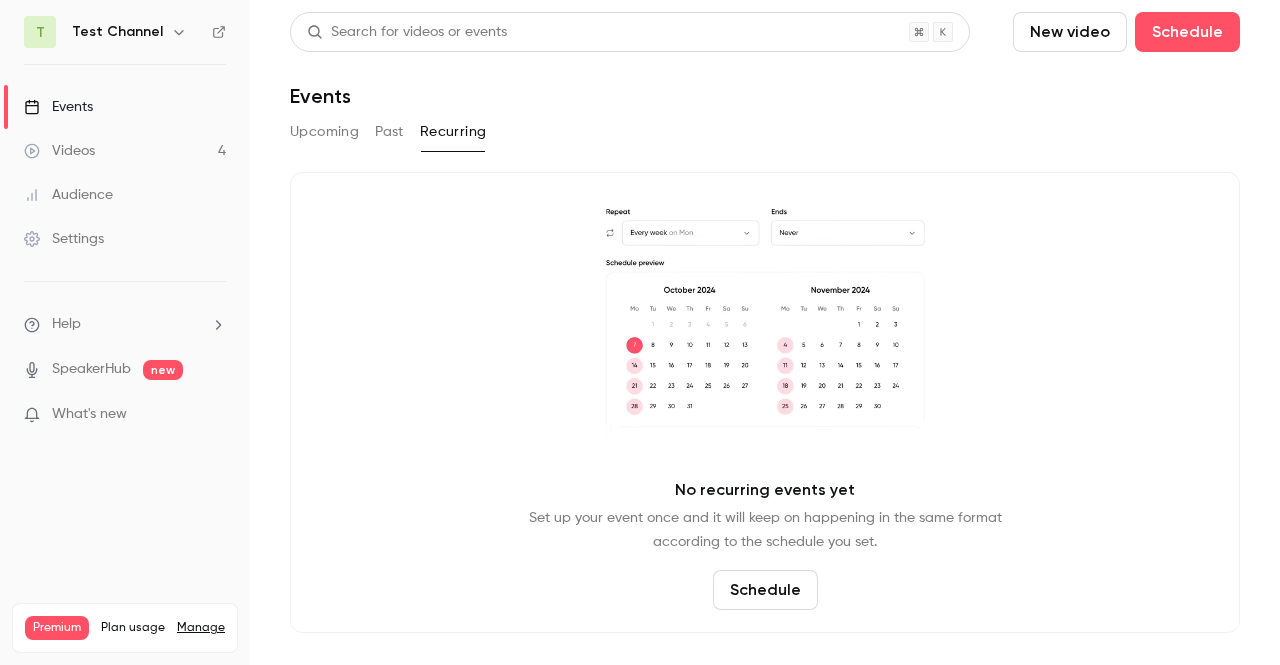 click on "Upcoming" at bounding box center (324, 132) 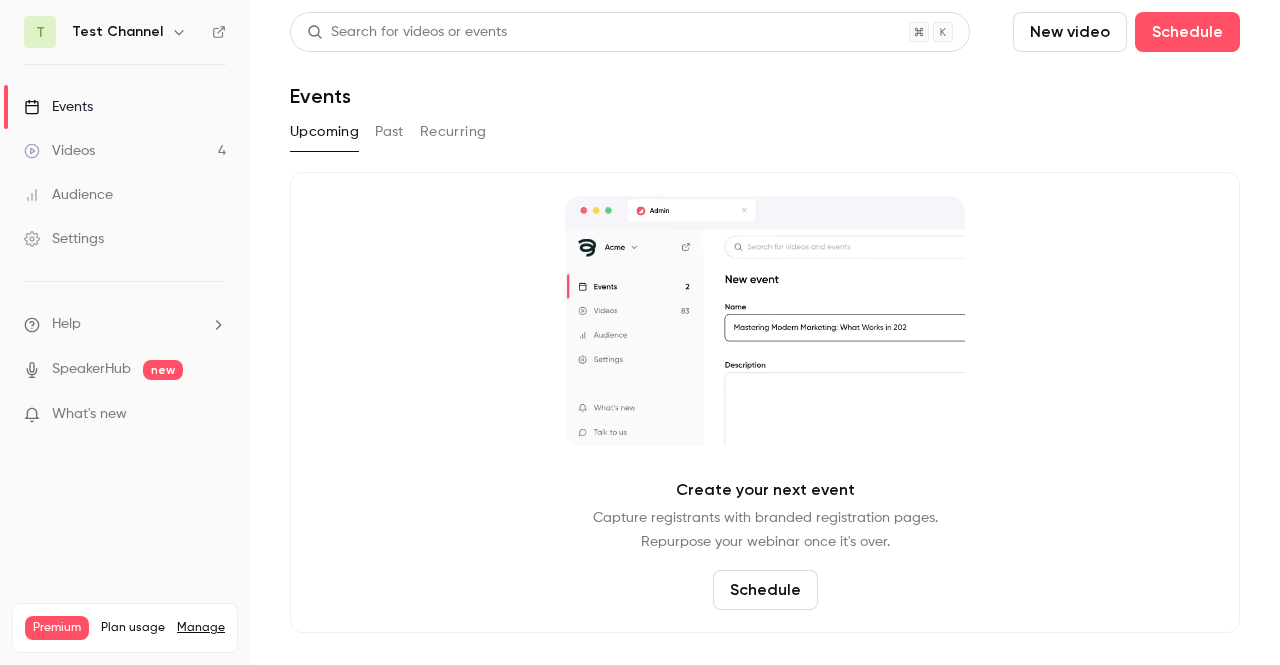 click at bounding box center [179, 32] 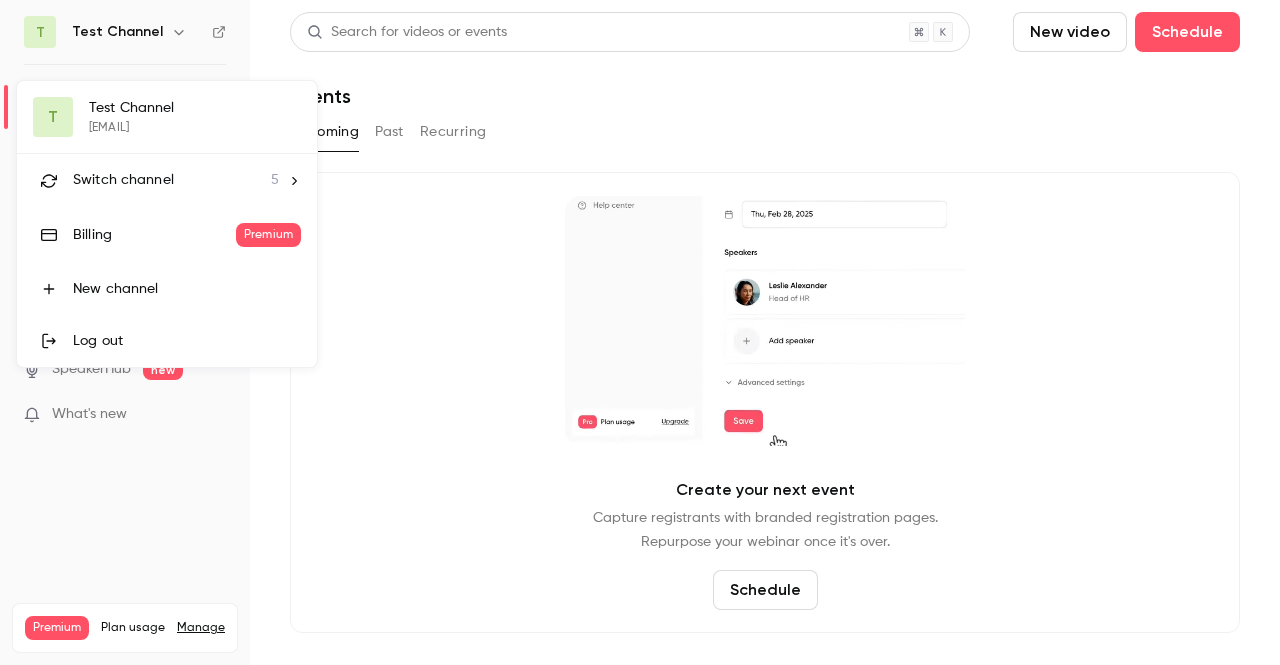 click on "Switch channel 5" at bounding box center (176, 180) 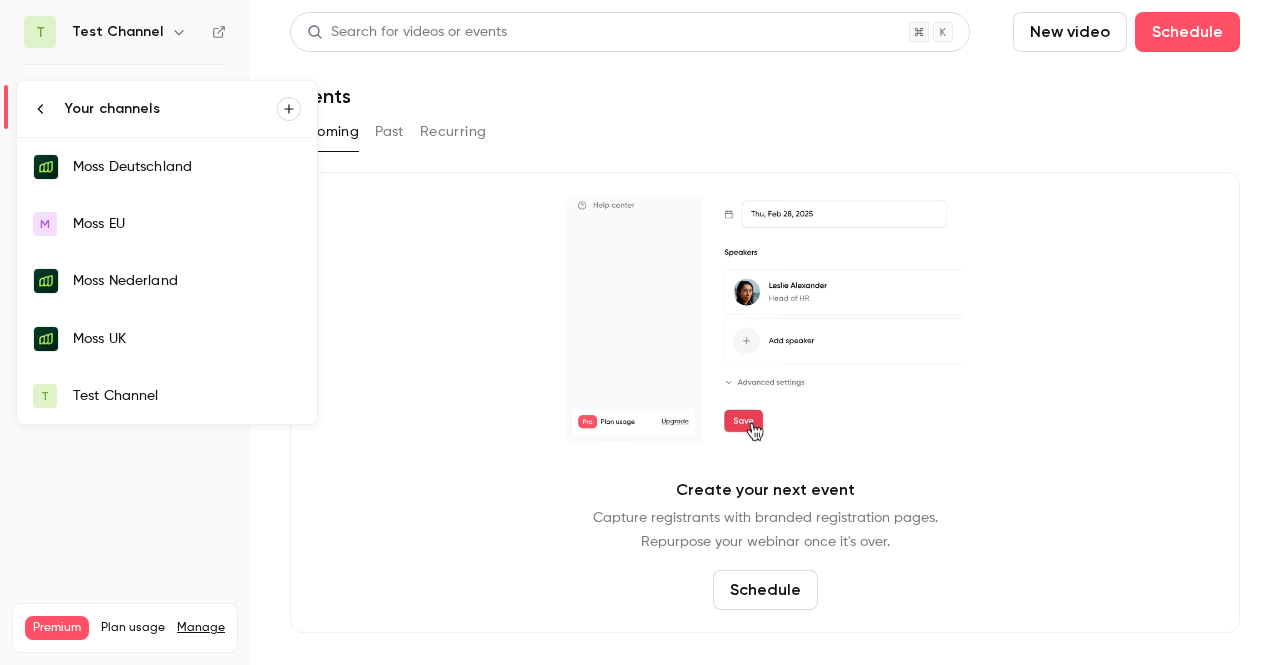click on "Moss Deutschland" at bounding box center (167, 167) 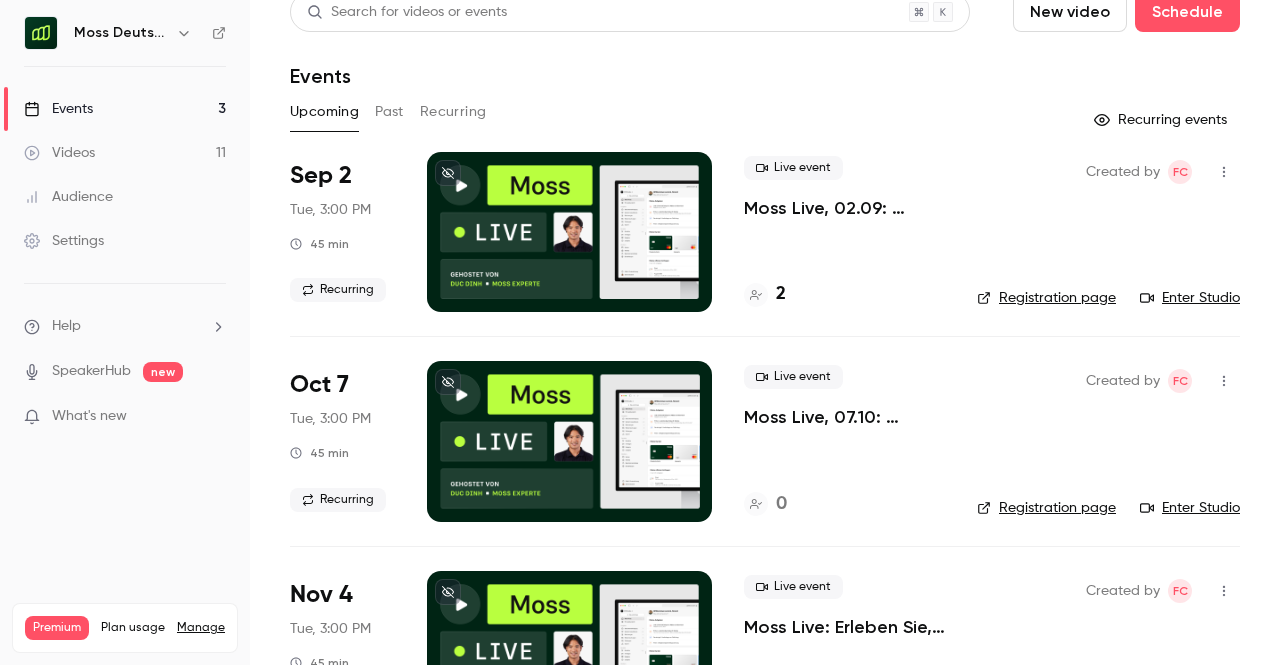 scroll, scrollTop: 0, scrollLeft: 0, axis: both 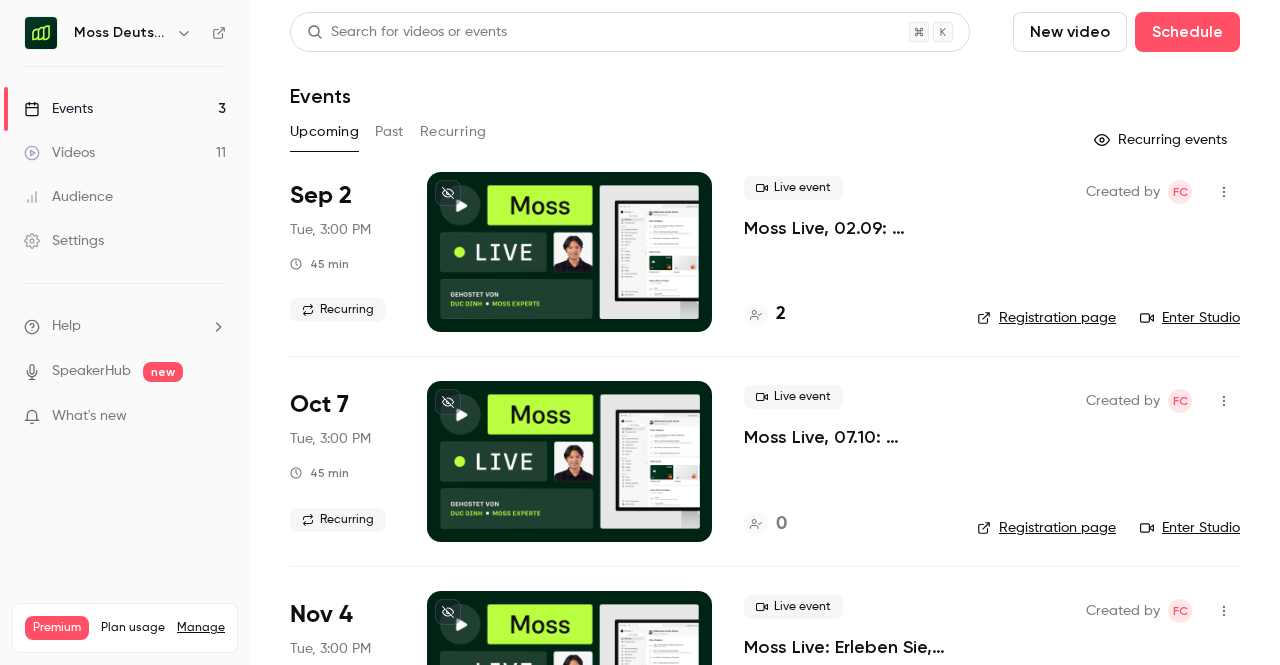 click on "Past" at bounding box center [389, 132] 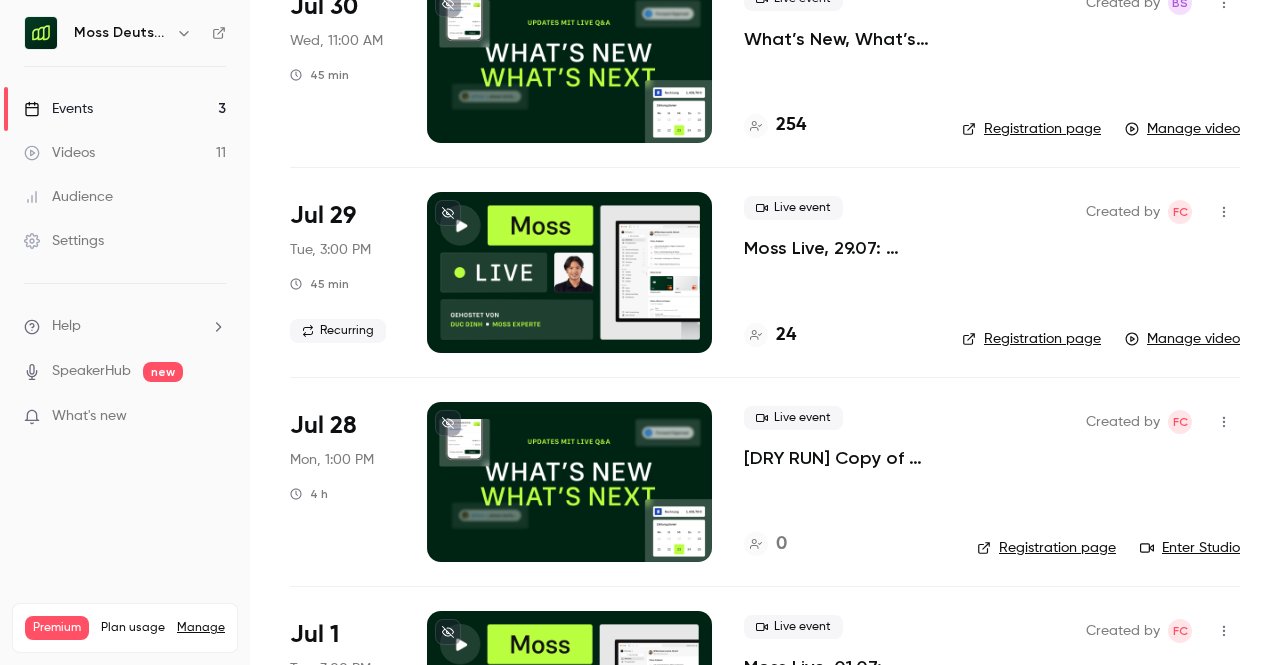 scroll, scrollTop: 0, scrollLeft: 0, axis: both 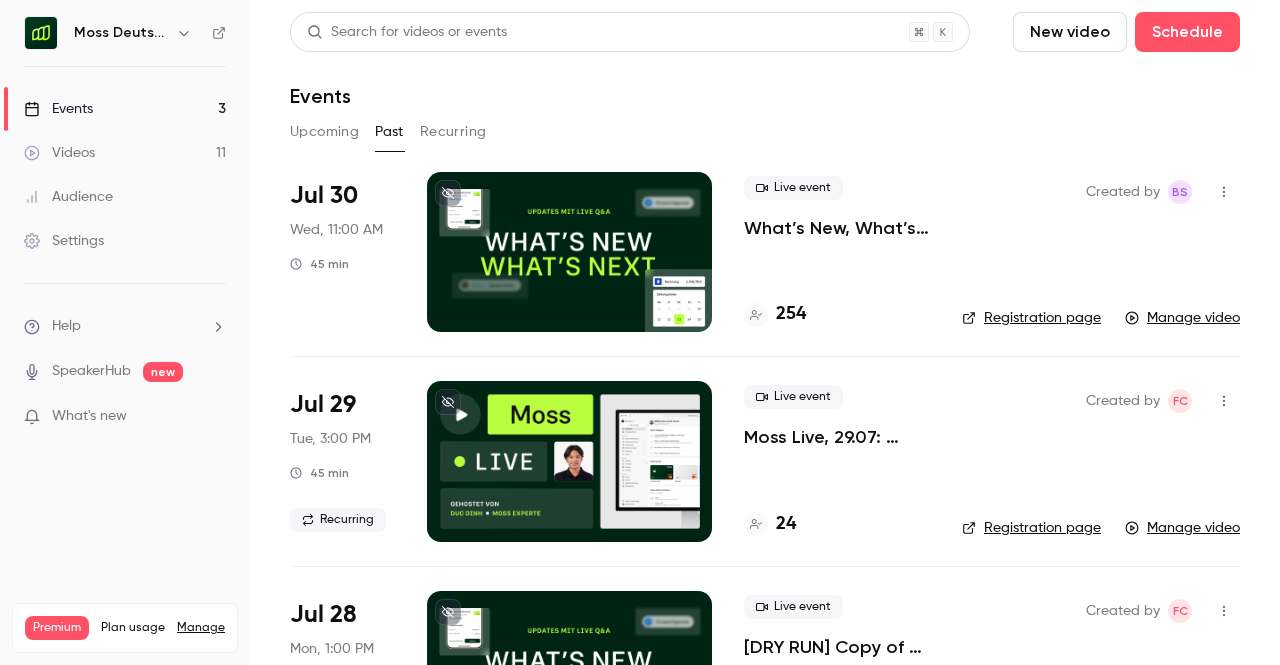 click on "Audience" at bounding box center (125, 197) 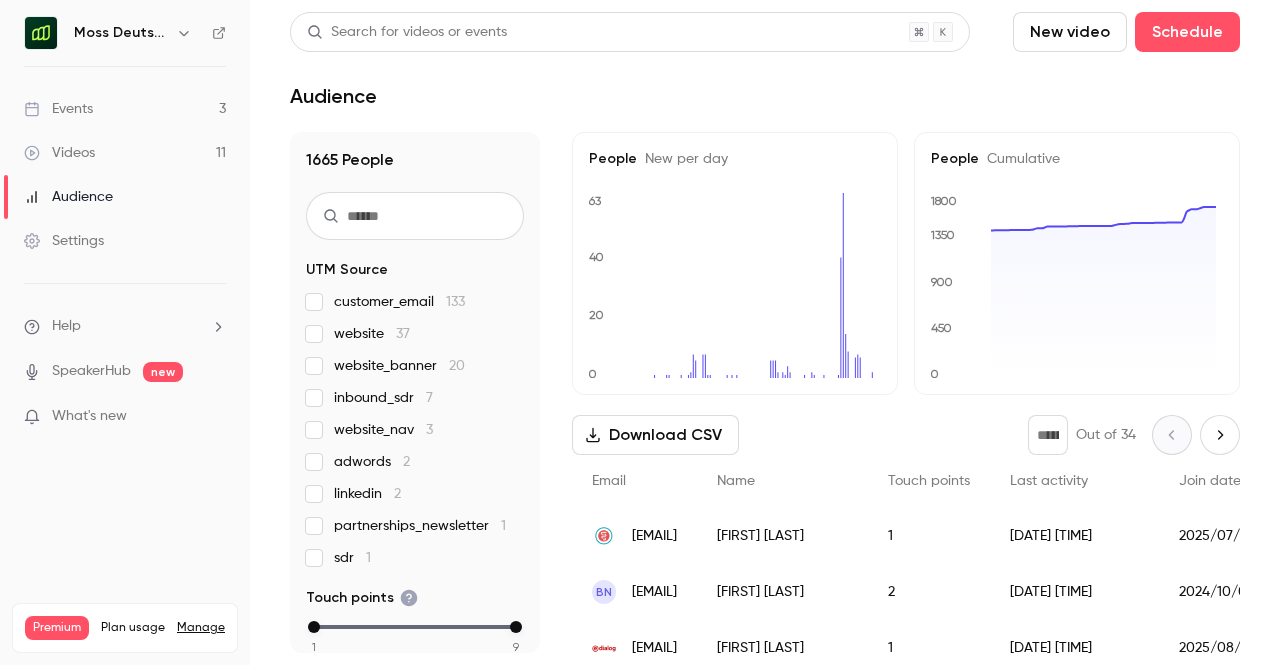 click on "Settings" at bounding box center [125, 241] 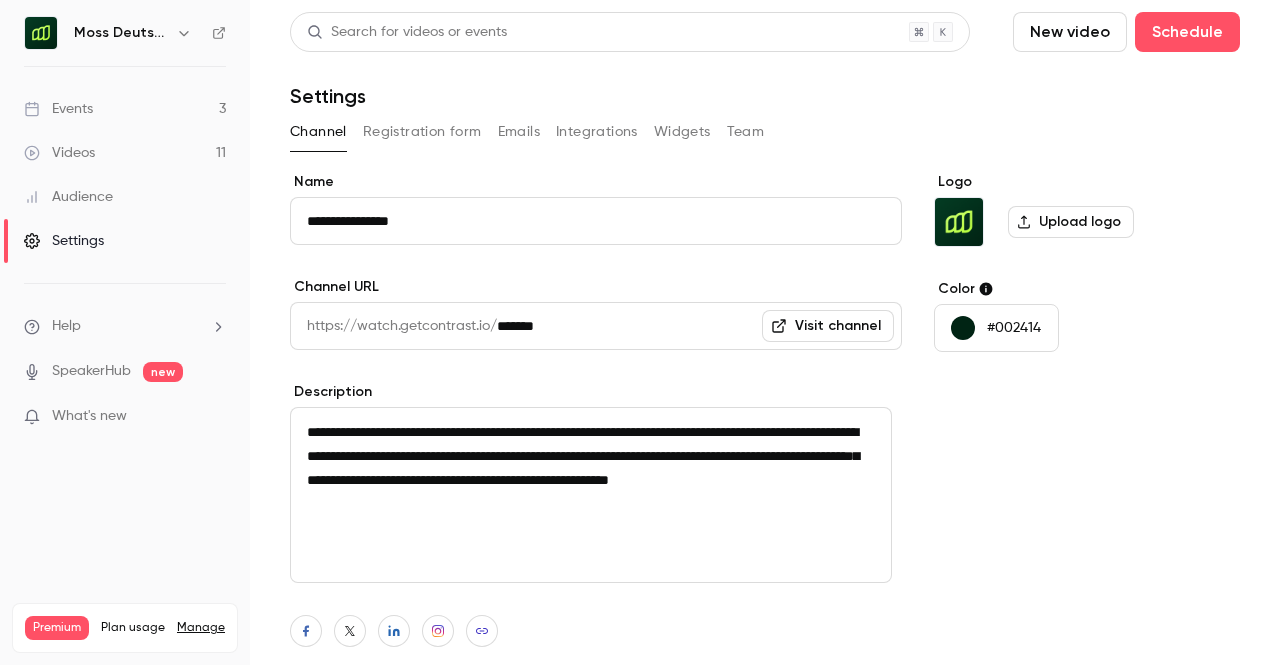 scroll, scrollTop: 246, scrollLeft: 0, axis: vertical 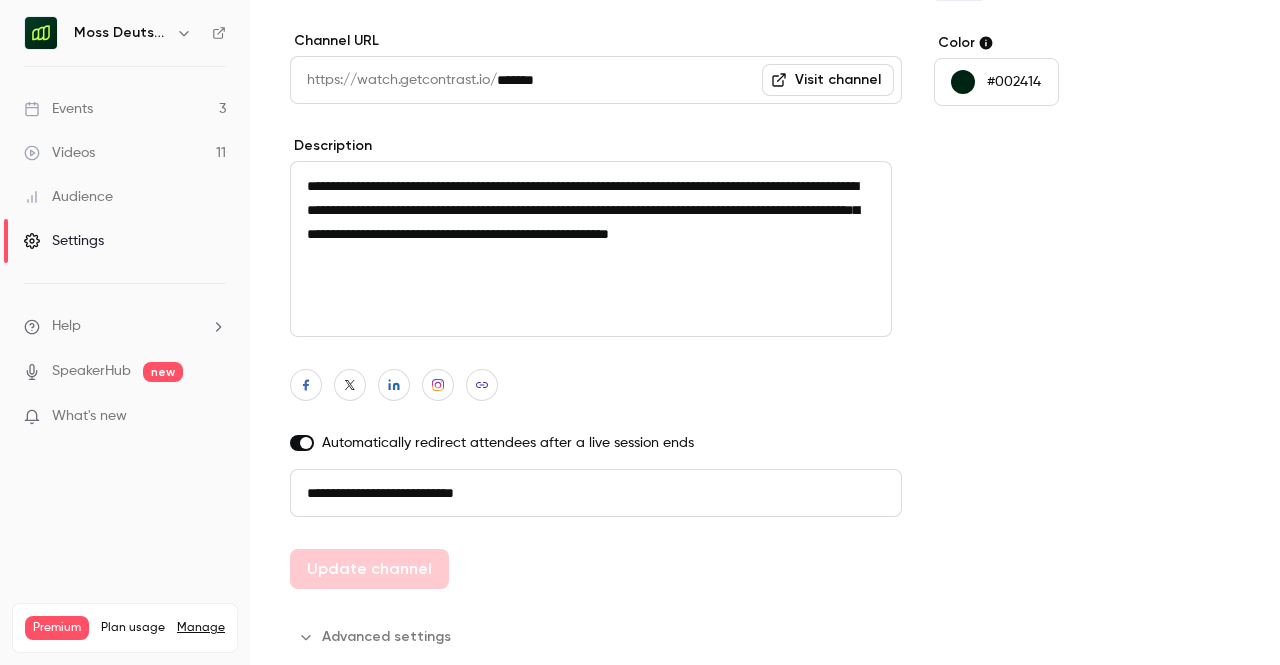 click on "Videos 11" at bounding box center (125, 153) 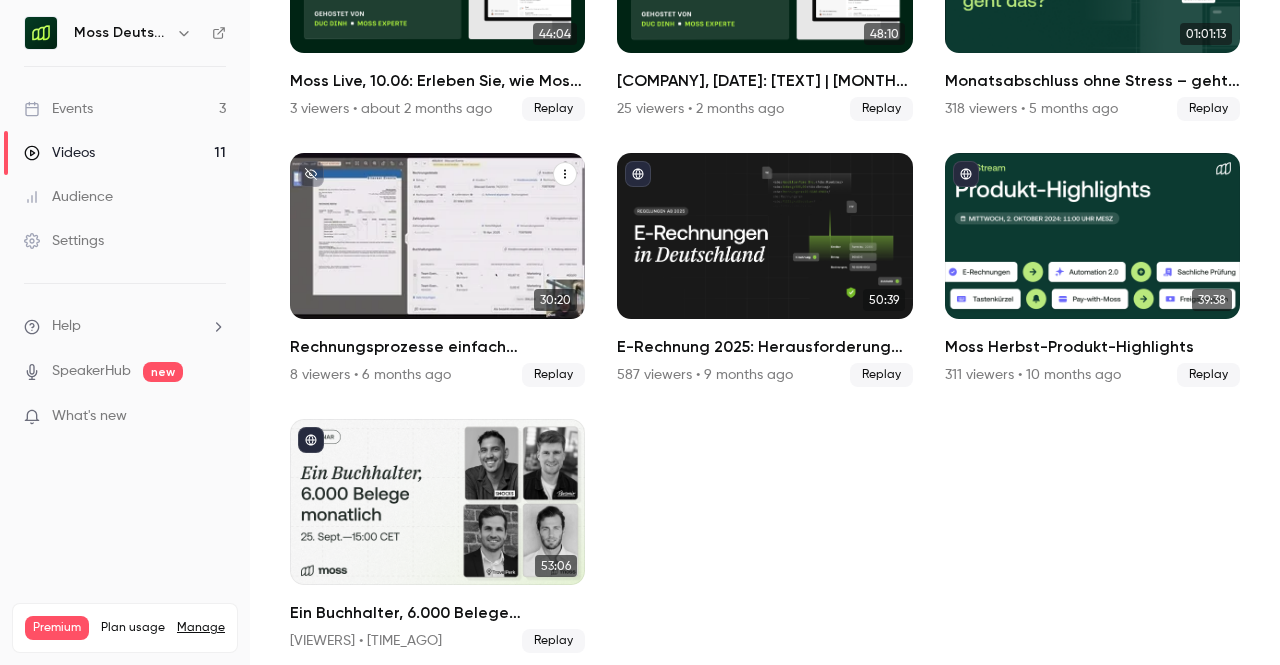 scroll, scrollTop: 0, scrollLeft: 0, axis: both 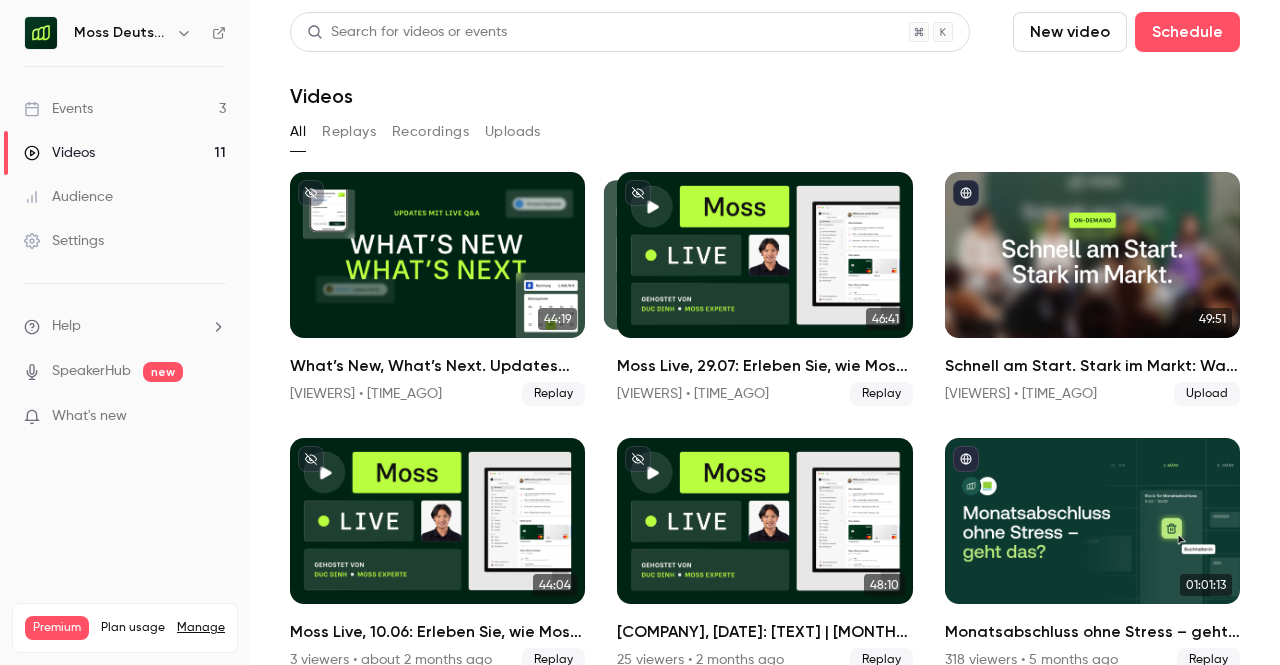 click on "Events 3" at bounding box center [125, 109] 